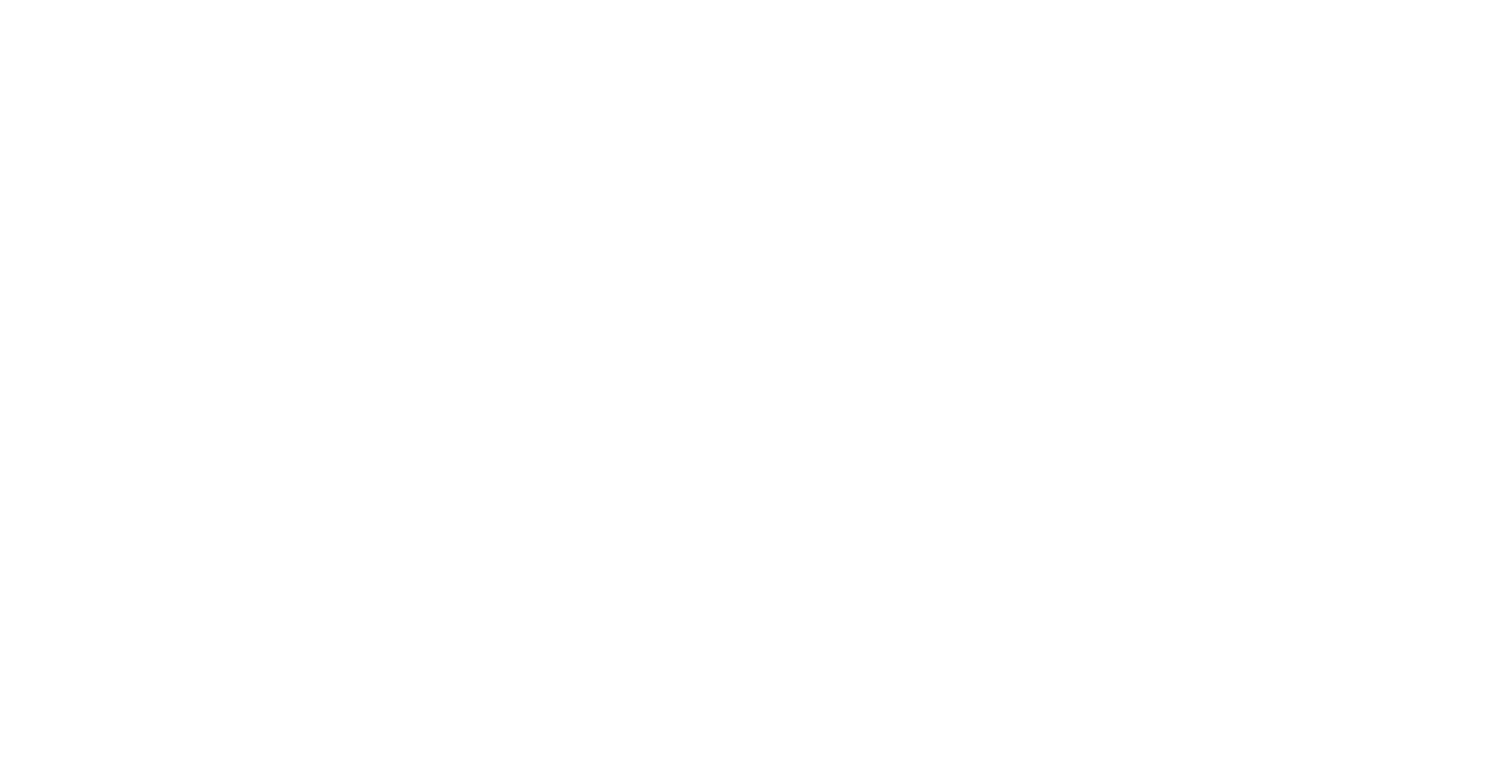 scroll, scrollTop: 0, scrollLeft: 0, axis: both 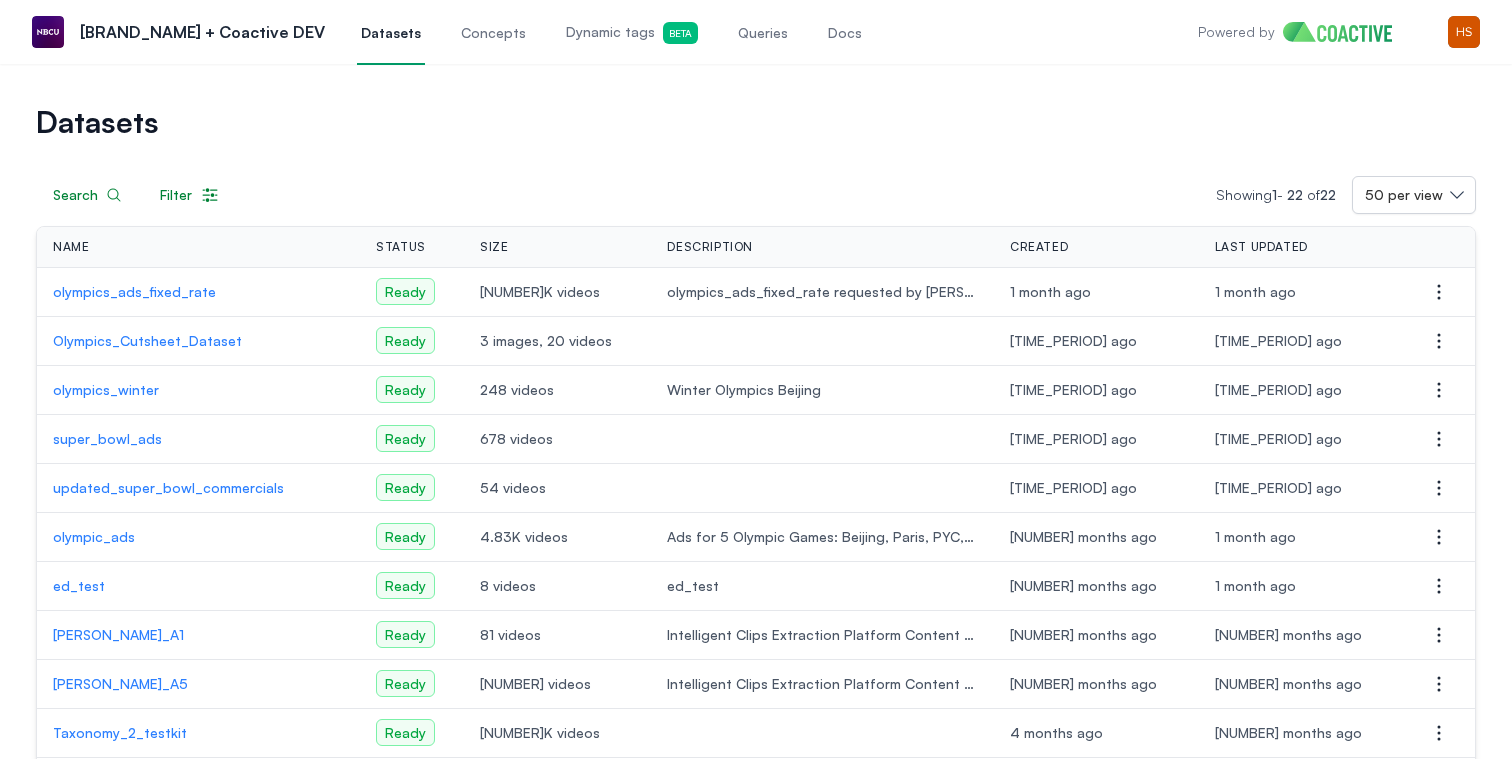 click on "Dynamic tags Beta" at bounding box center [632, 33] 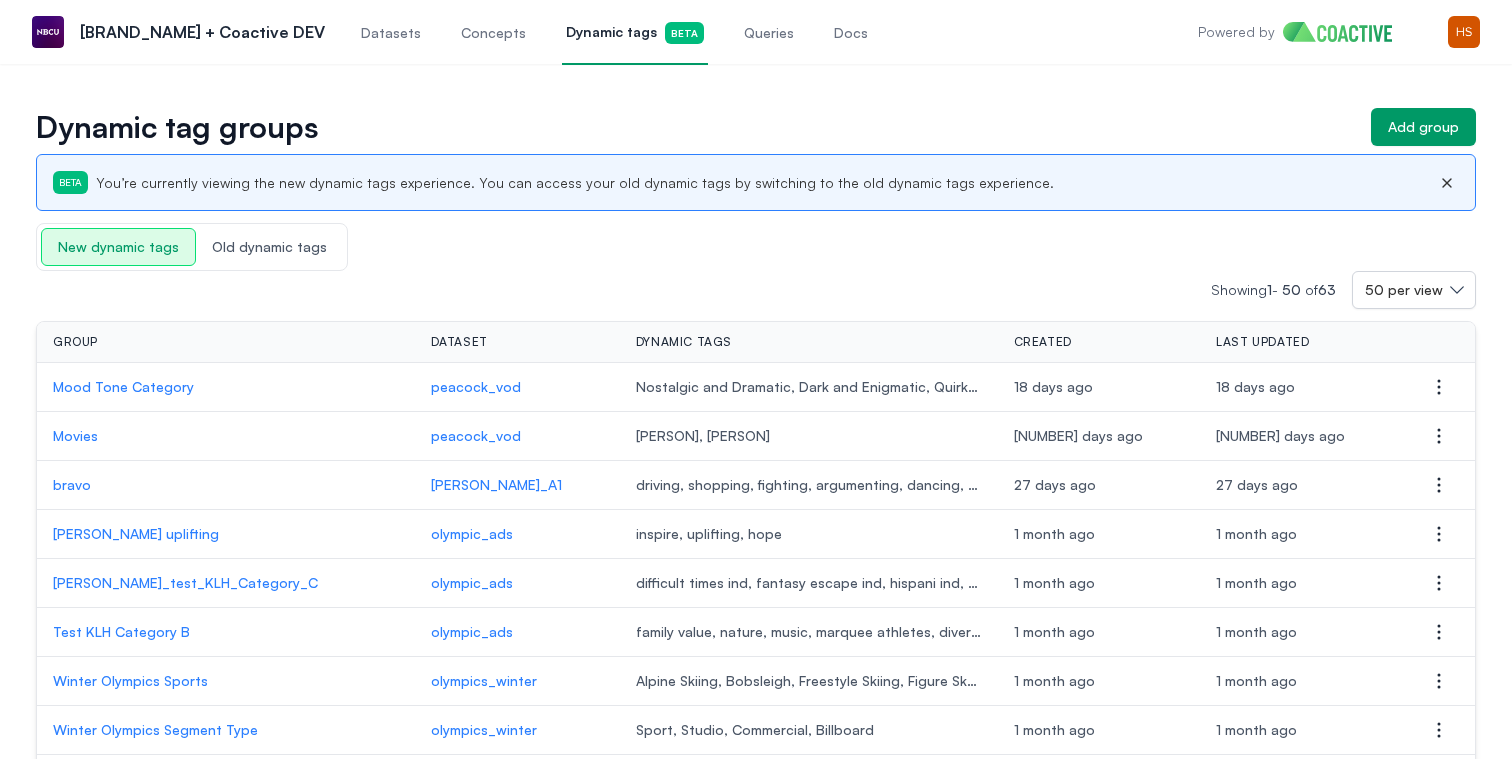 click on "Old dynamic tags" at bounding box center [269, 247] 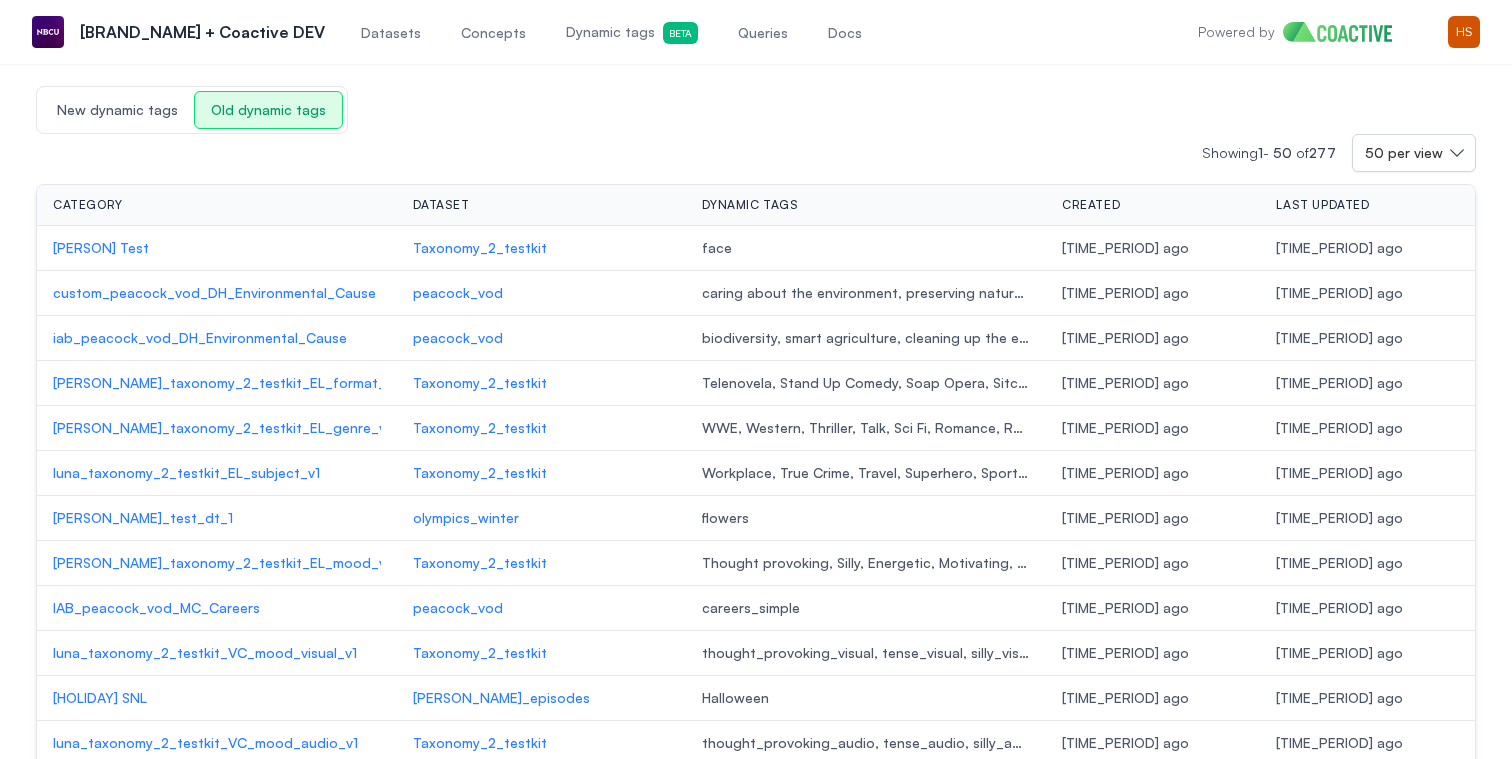 scroll, scrollTop: 90, scrollLeft: 0, axis: vertical 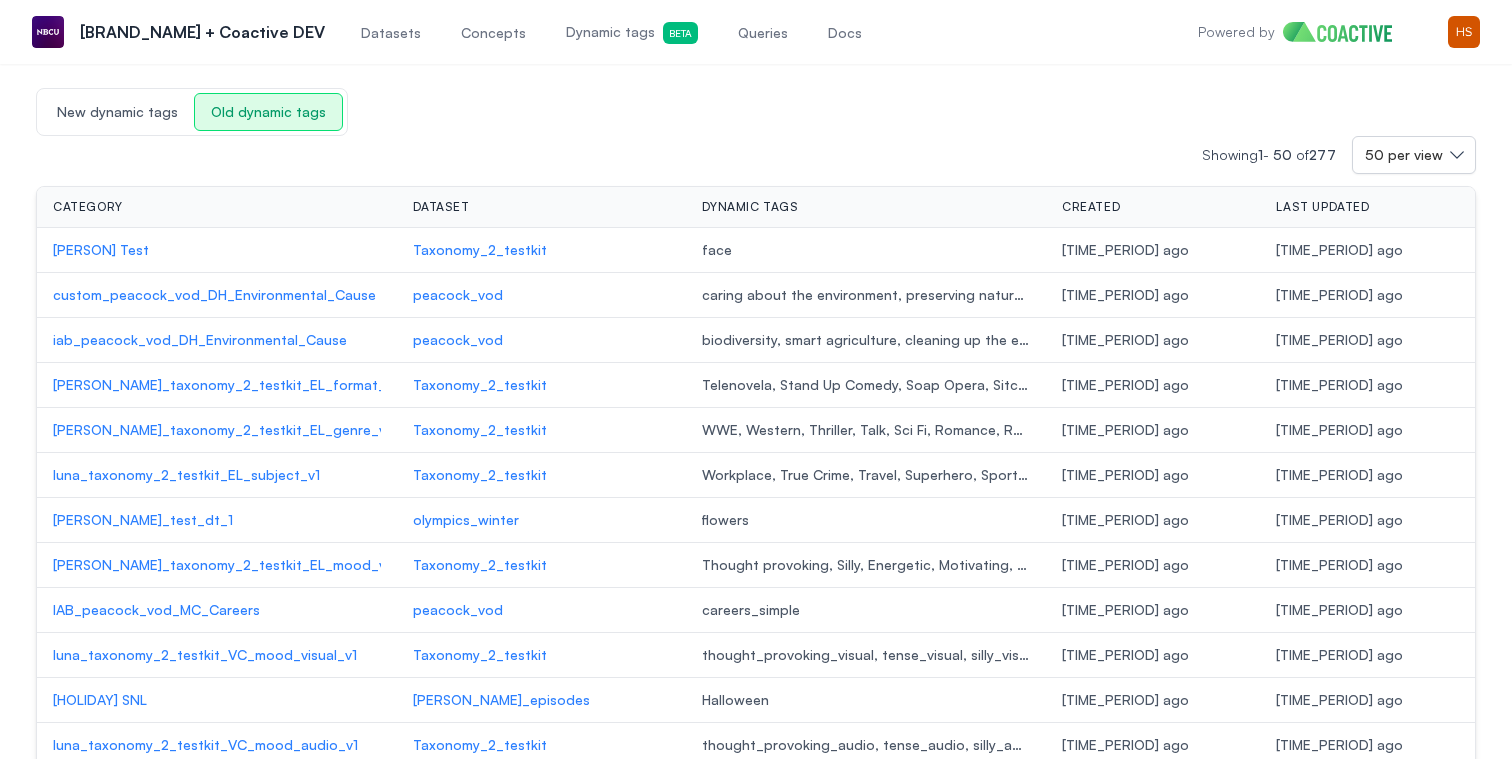 click on "[PERSON_NAME]_taxonomy_2_testkit_EL_format_v1" at bounding box center (217, 385) 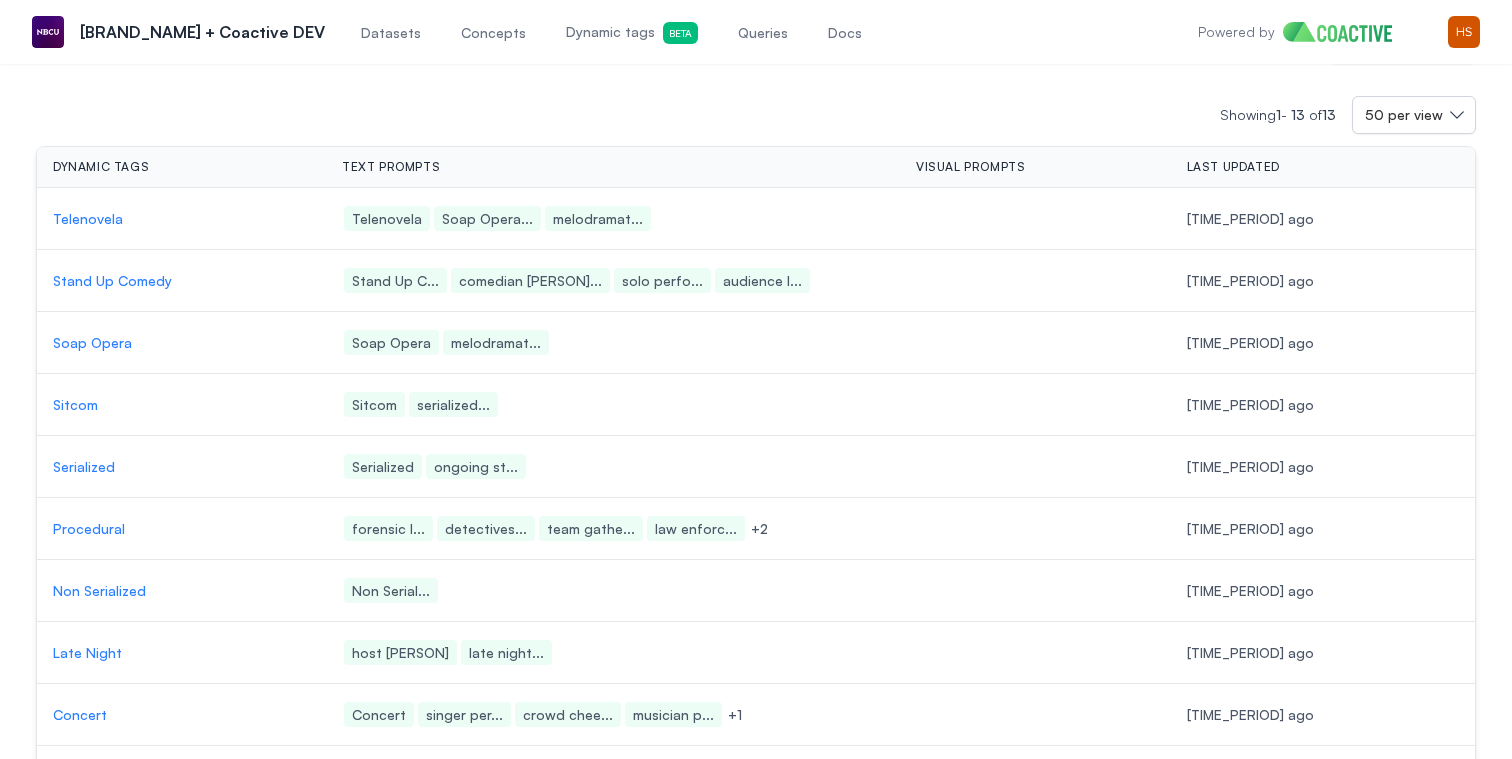 scroll, scrollTop: 102, scrollLeft: 0, axis: vertical 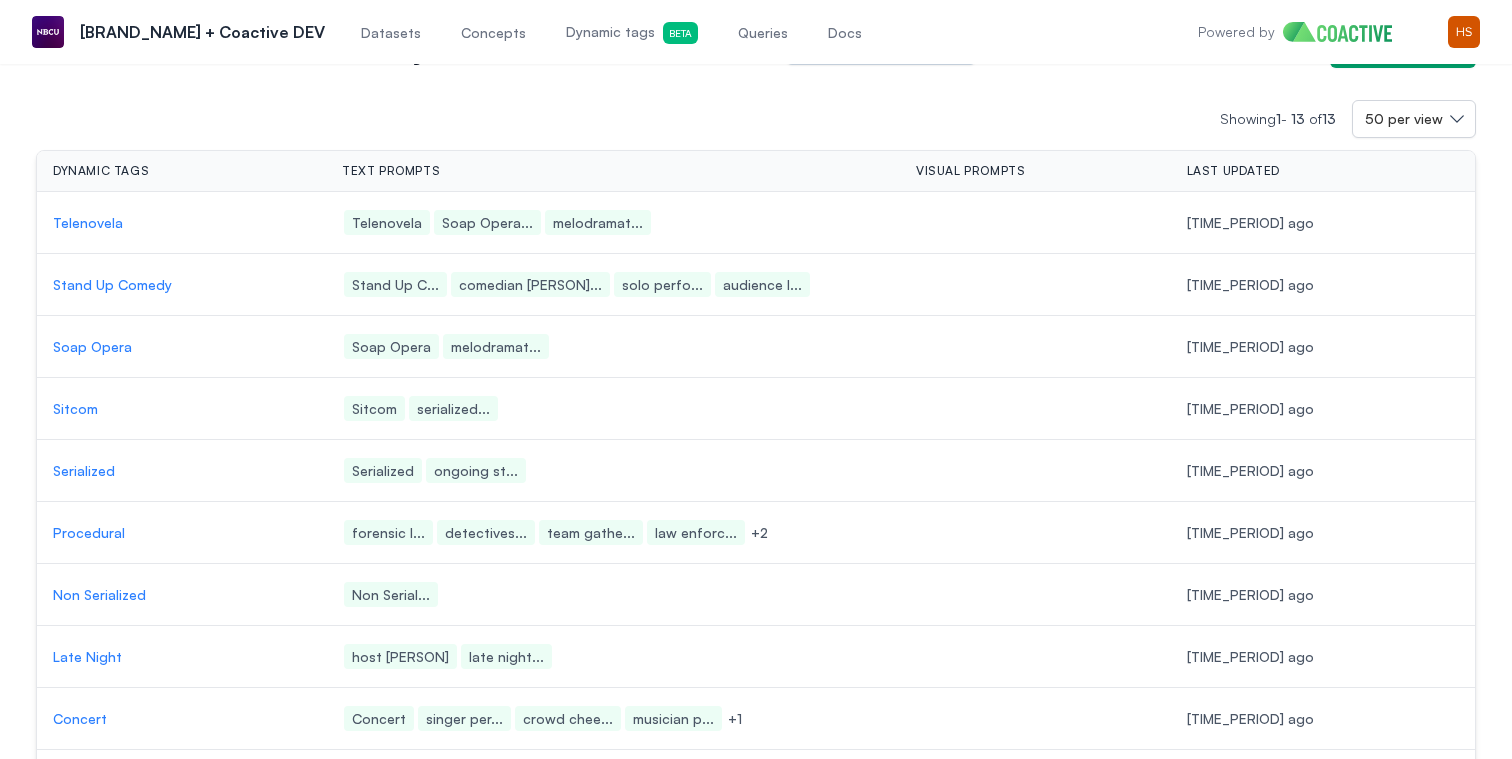 click on "Soap Opera" at bounding box center (181, 347) 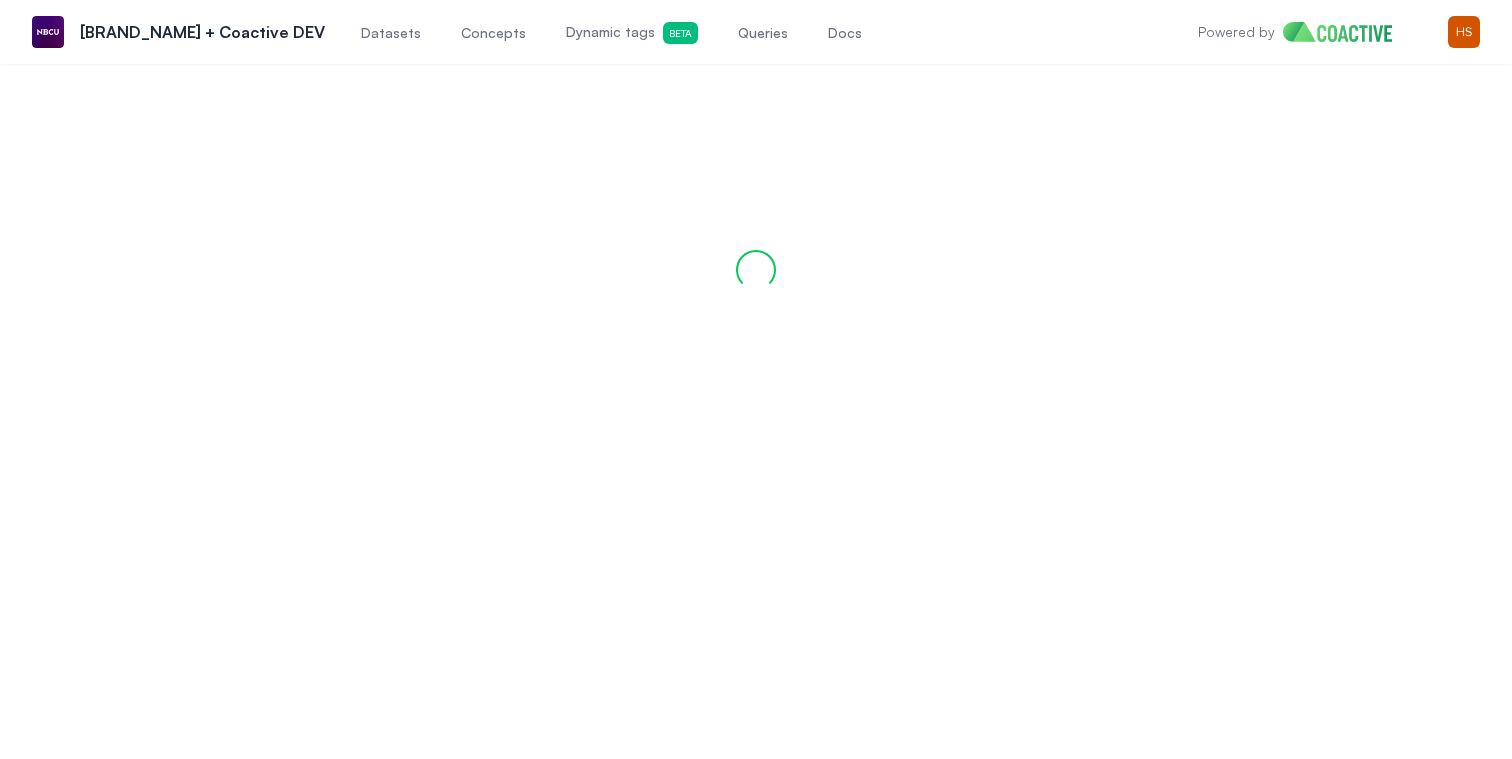 scroll, scrollTop: 0, scrollLeft: 0, axis: both 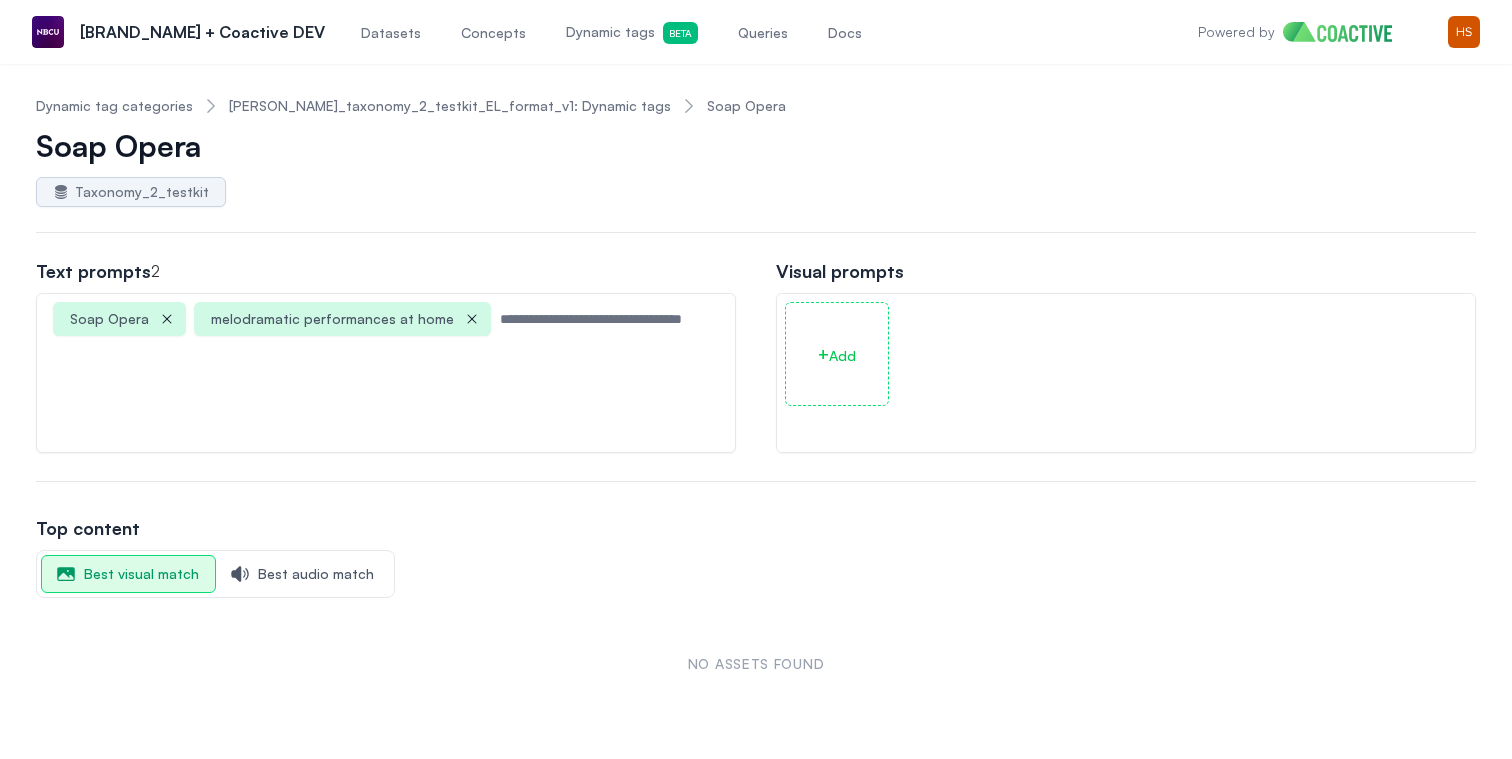 click on "Dynamic tags Beta" at bounding box center [632, 33] 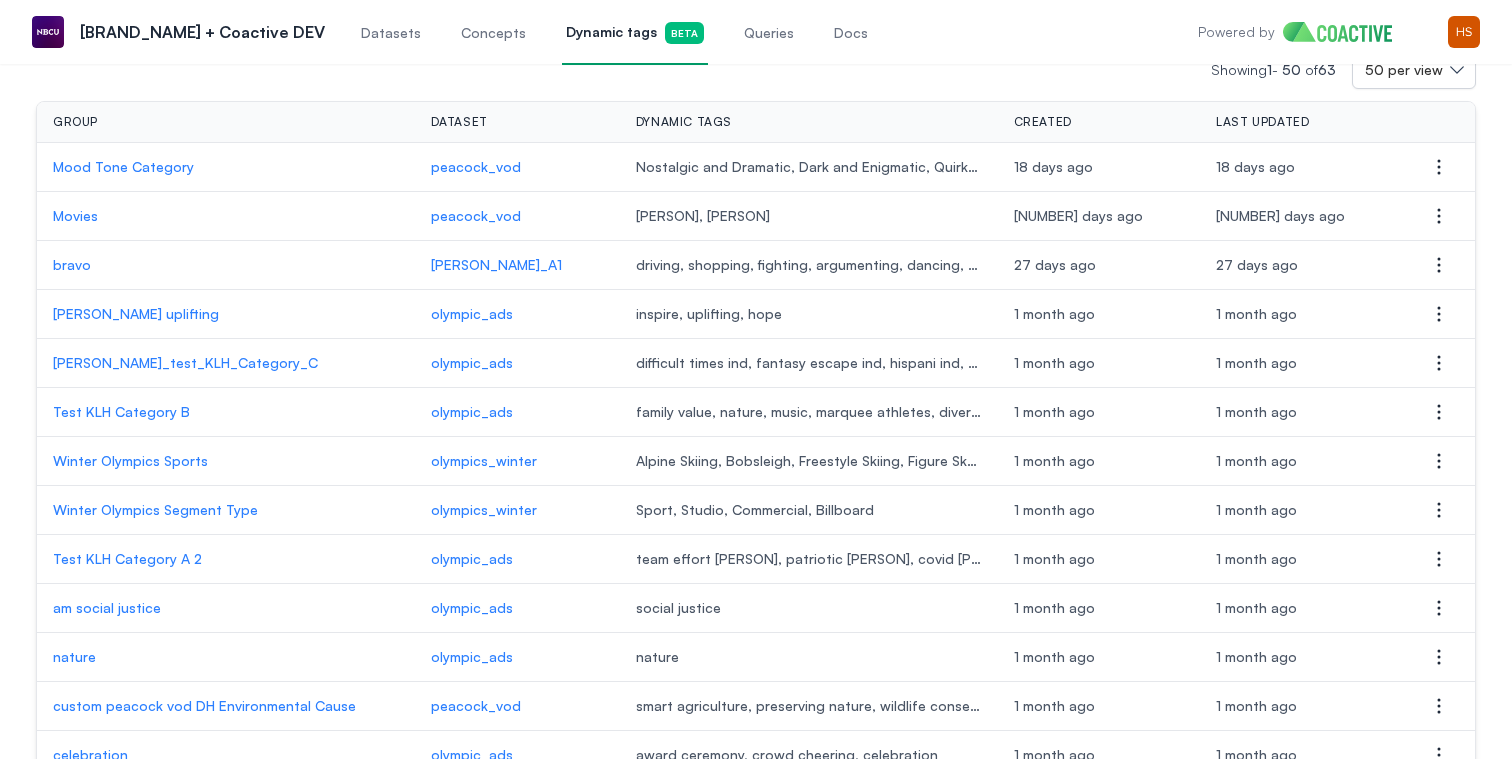 scroll, scrollTop: 0, scrollLeft: 0, axis: both 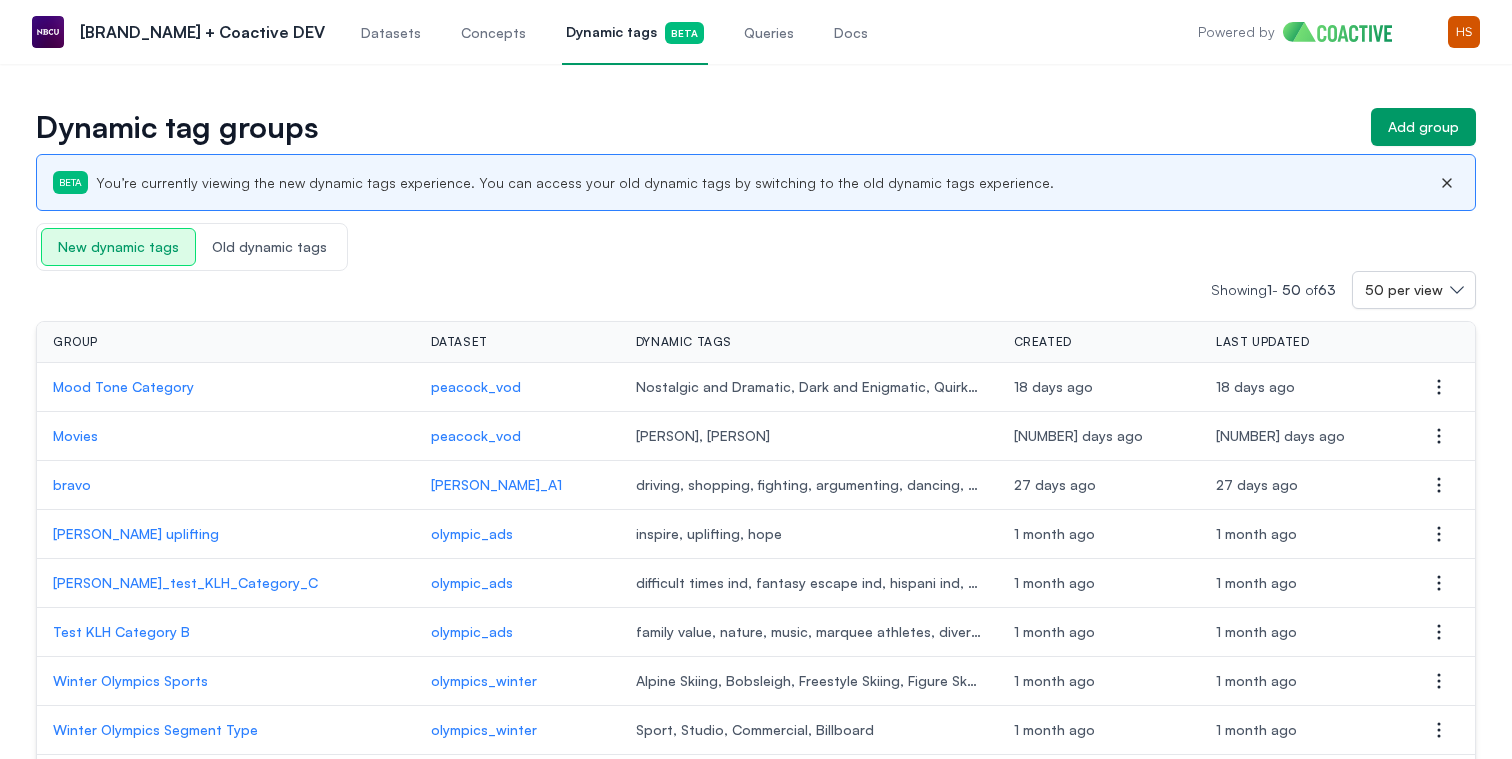 click on "Old dynamic tags" at bounding box center (269, 247) 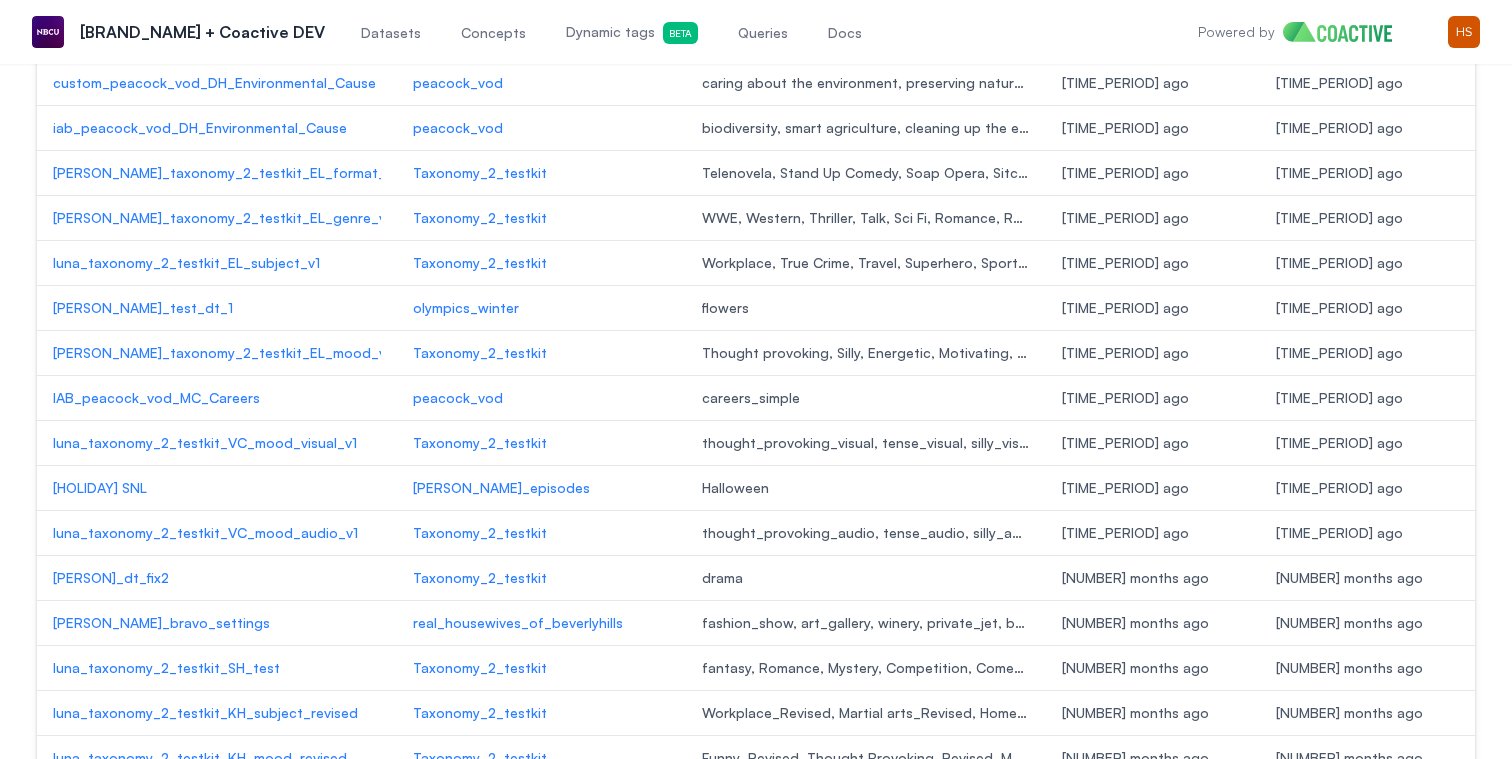 scroll, scrollTop: 300, scrollLeft: 0, axis: vertical 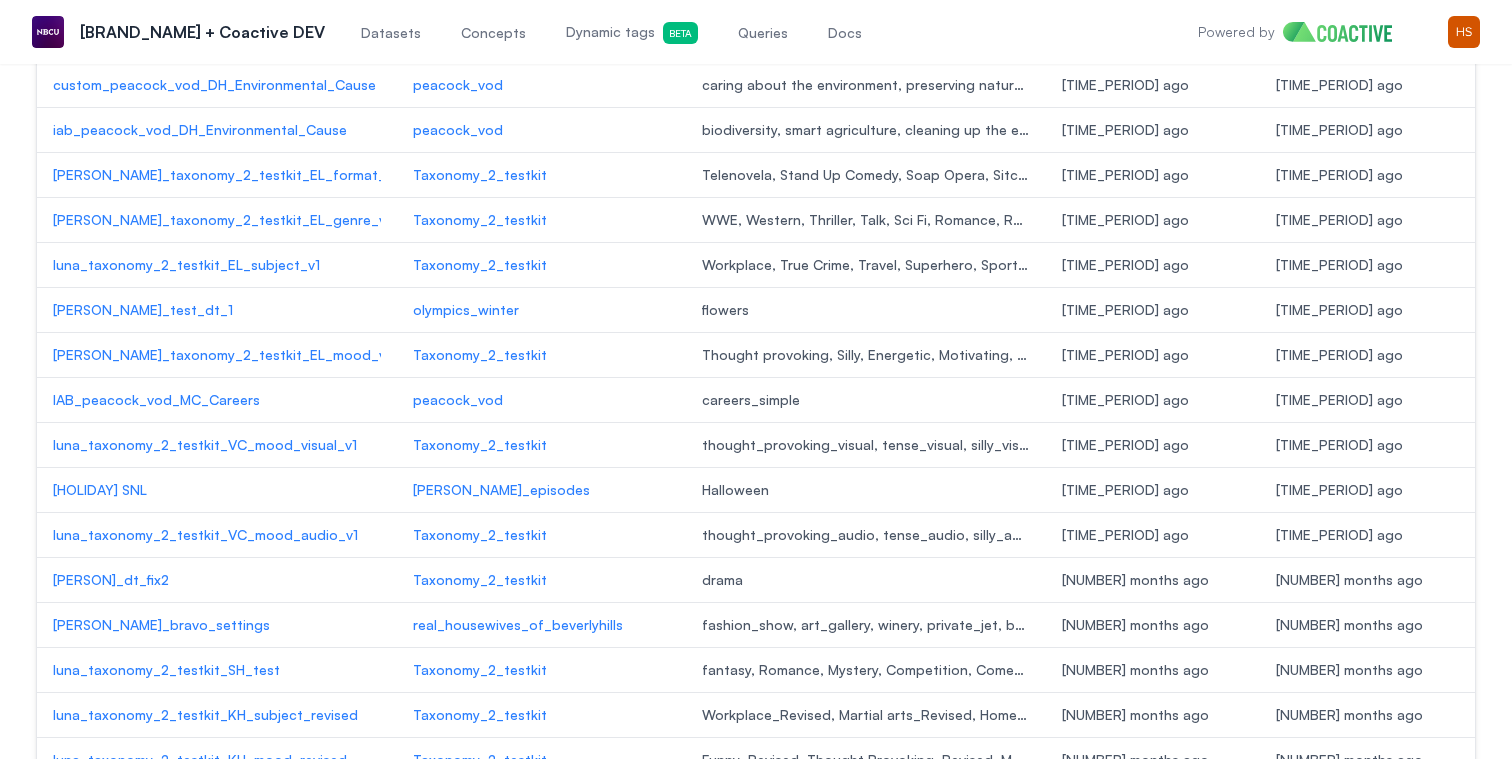 click on "[PERSON_NAME]_taxonomy_2_testkit_EL_format_v1" at bounding box center [217, 175] 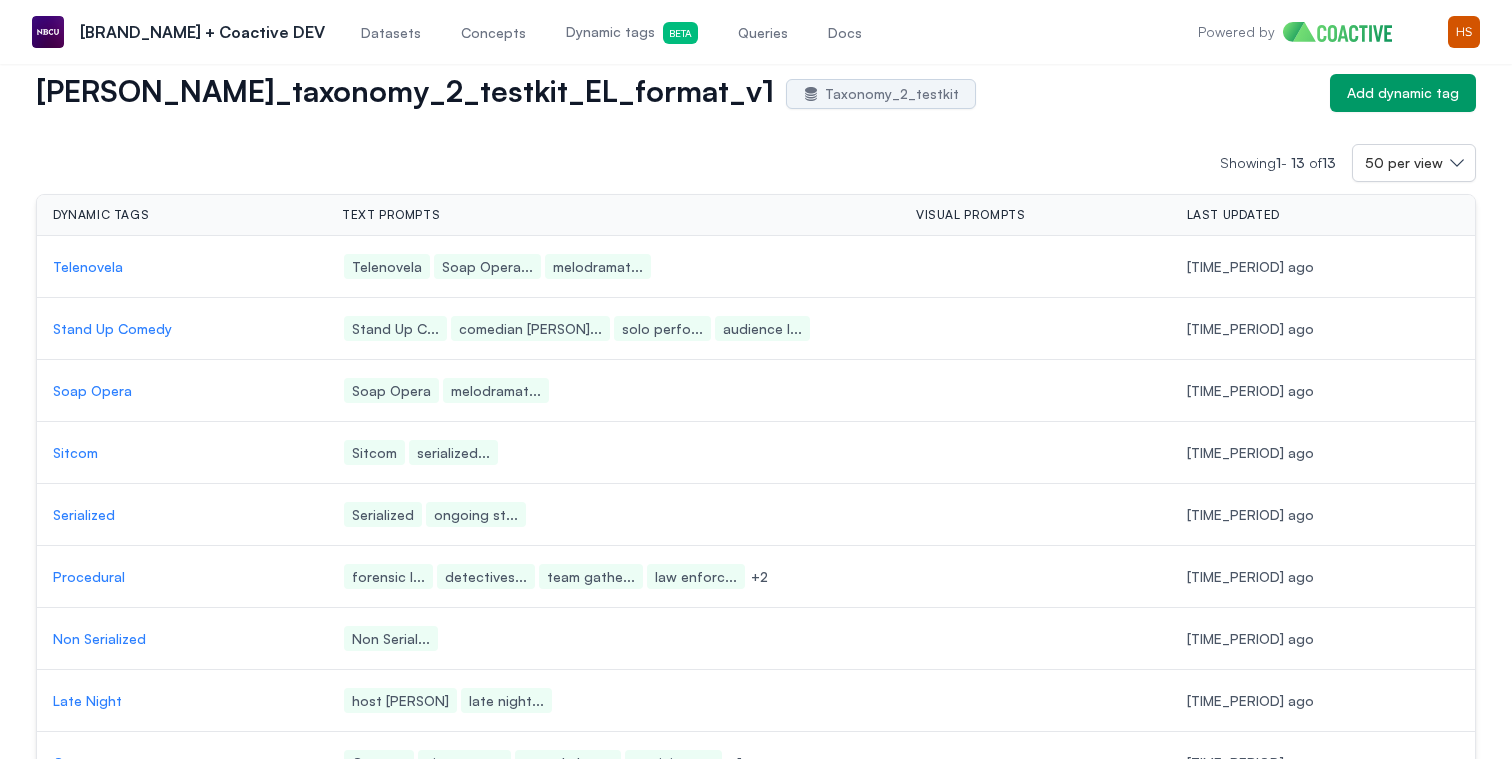 scroll, scrollTop: 61, scrollLeft: 0, axis: vertical 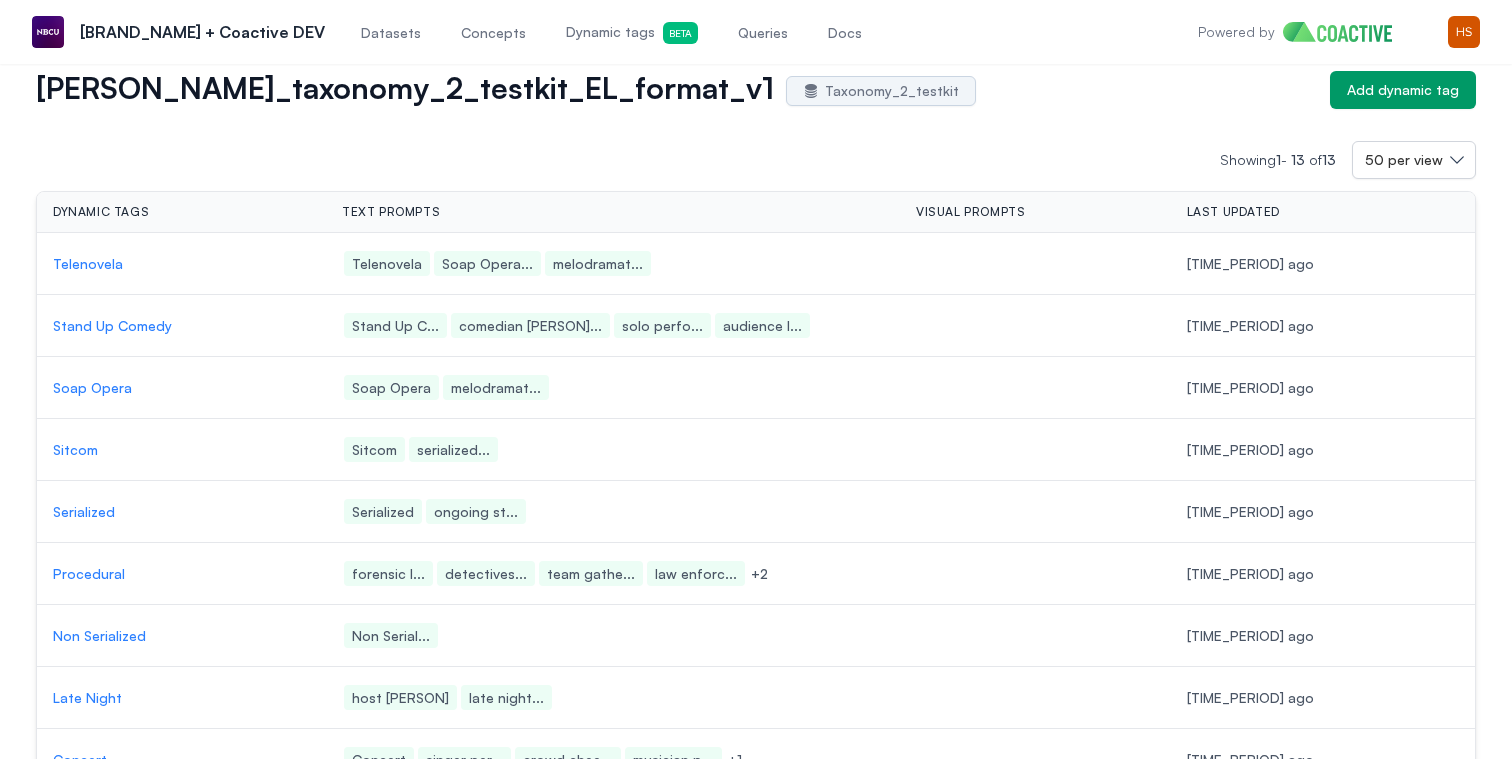 click on "Soap Opera" at bounding box center [181, 388] 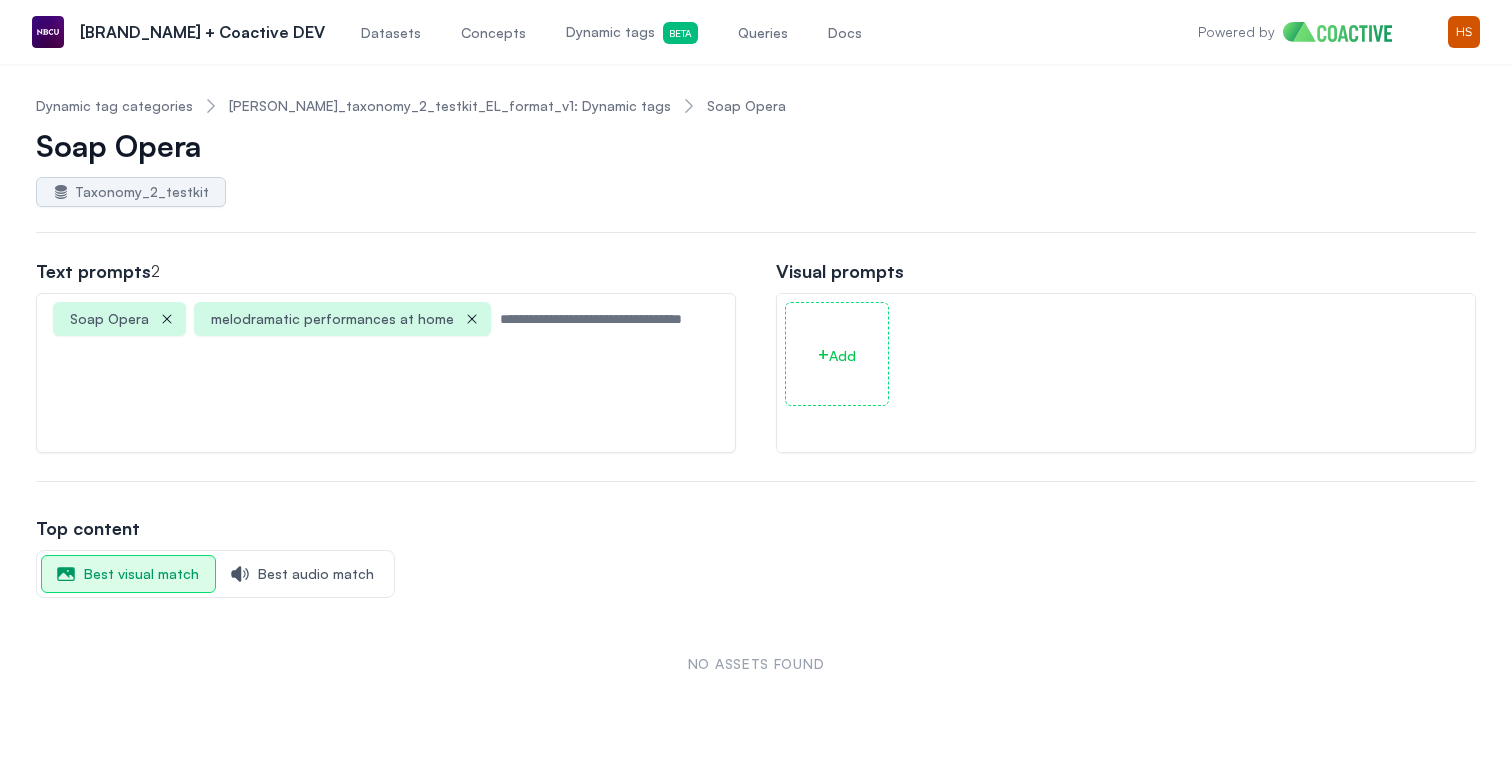 click on "Concepts" at bounding box center [493, 33] 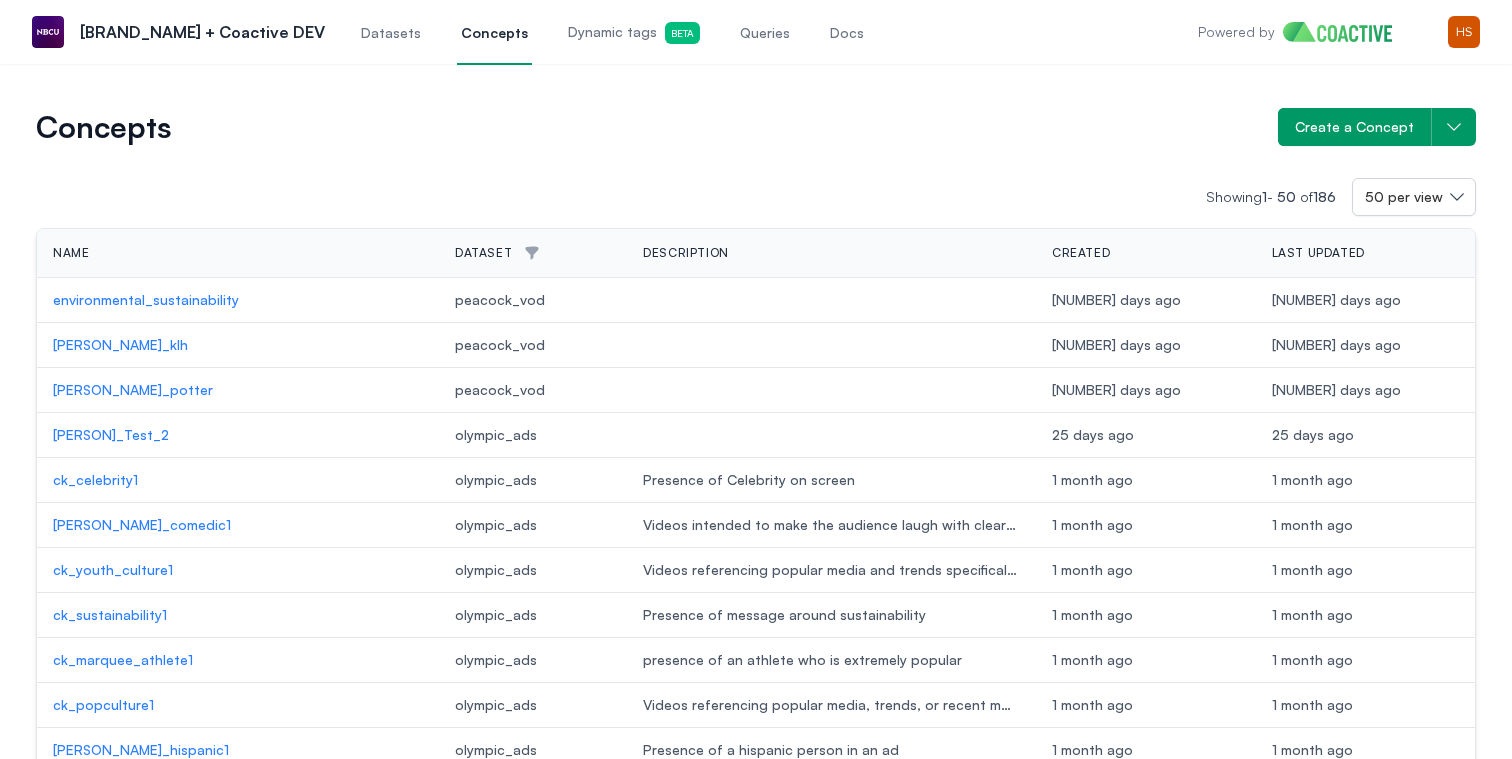 click on "Dynamic tags Beta" at bounding box center [634, 33] 